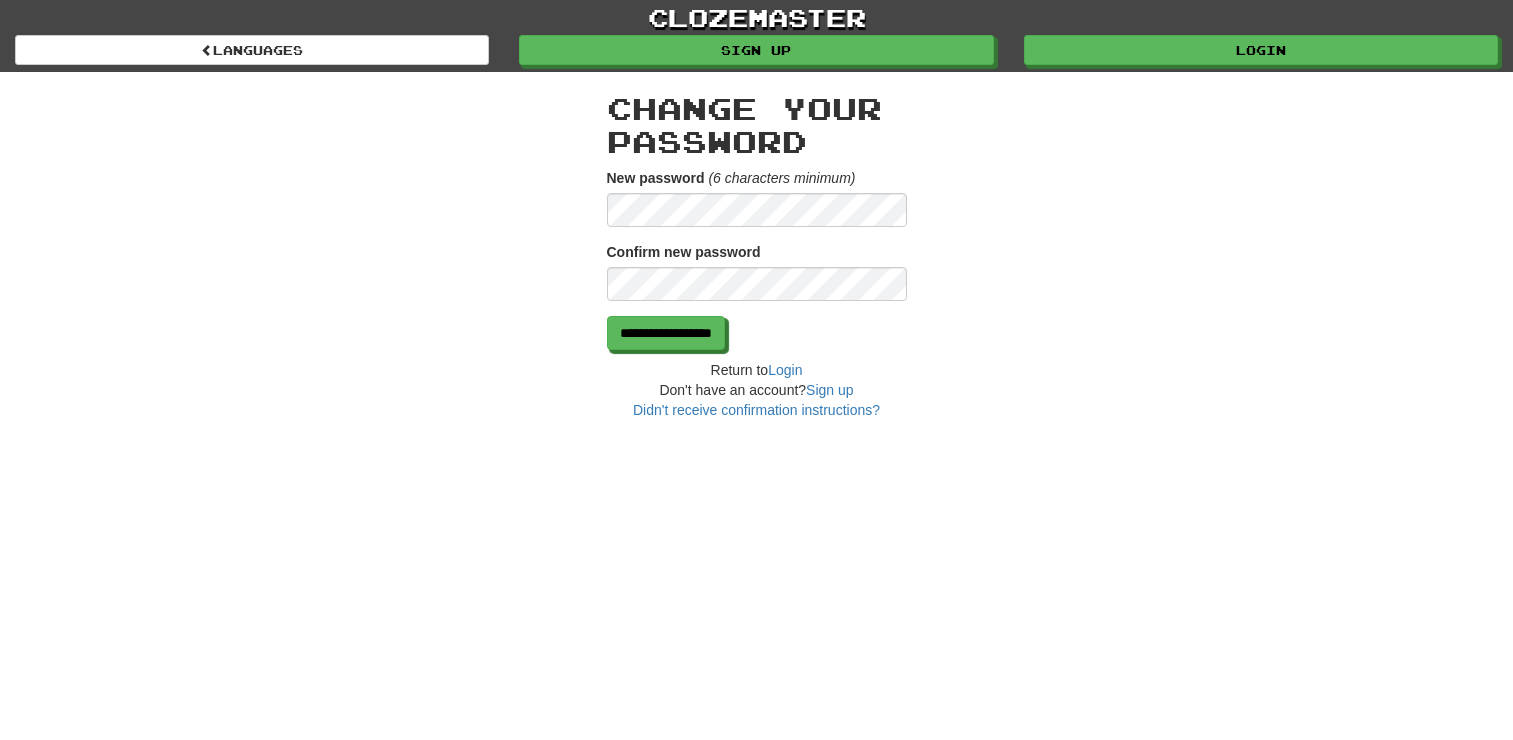 scroll, scrollTop: 0, scrollLeft: 0, axis: both 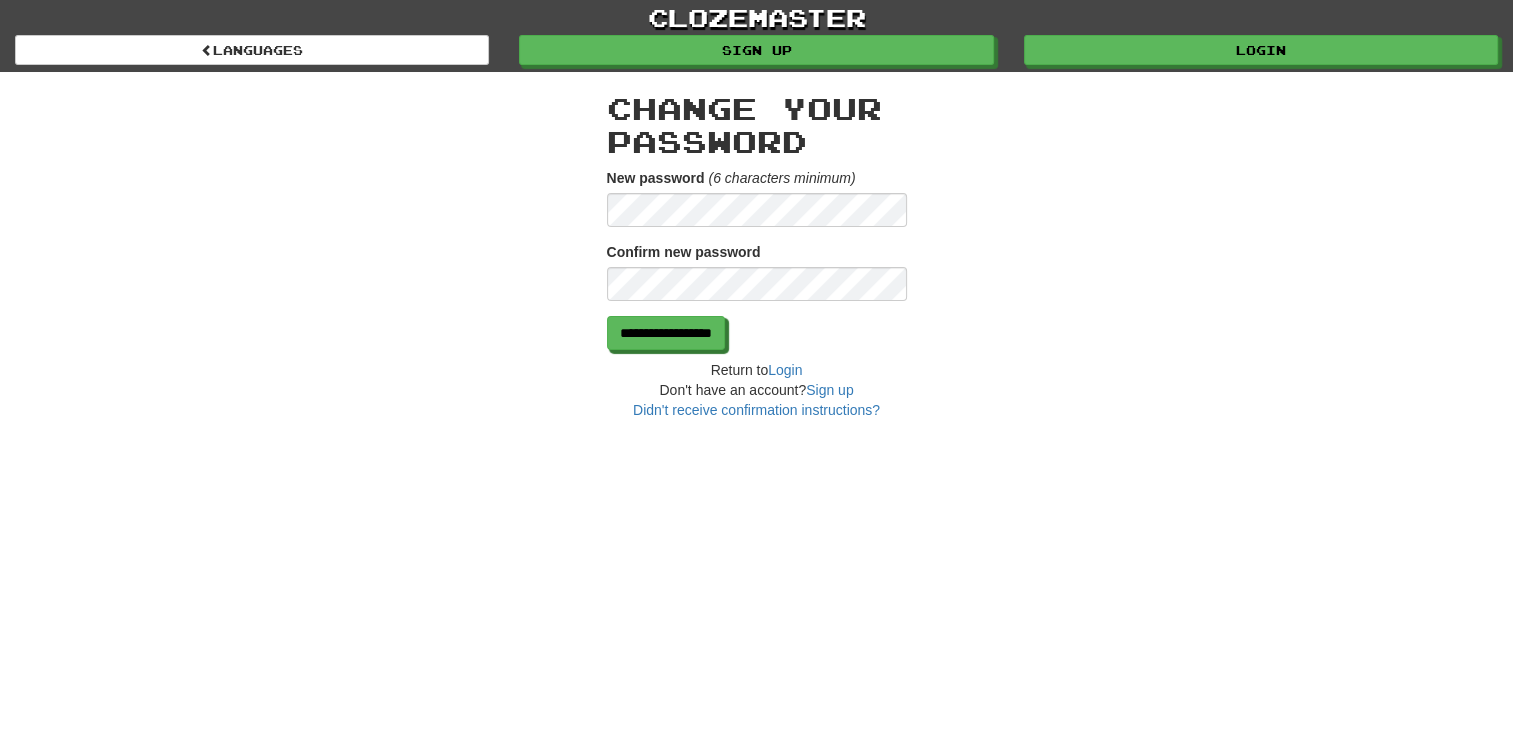 click on "**********" at bounding box center [757, 246] 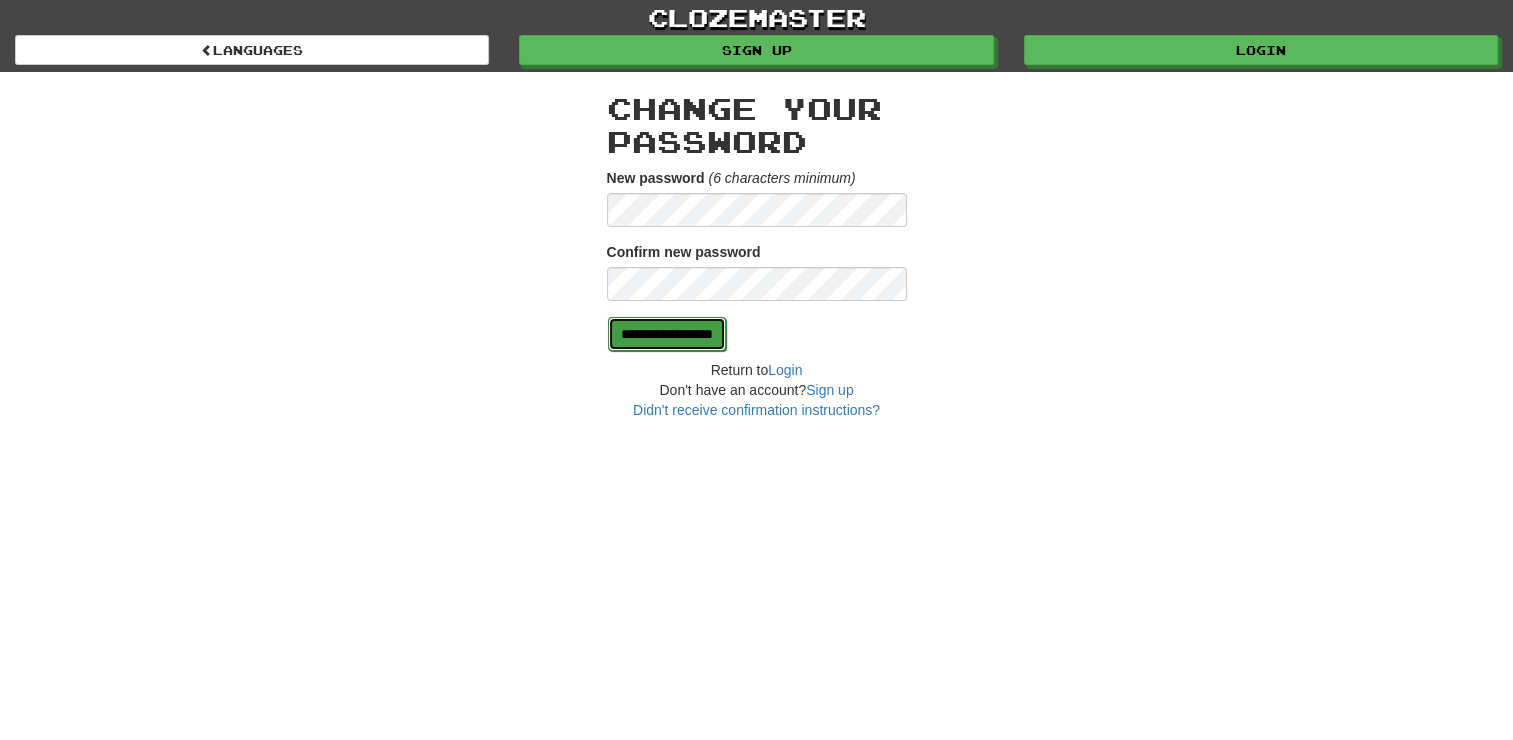 click on "**********" at bounding box center [667, 334] 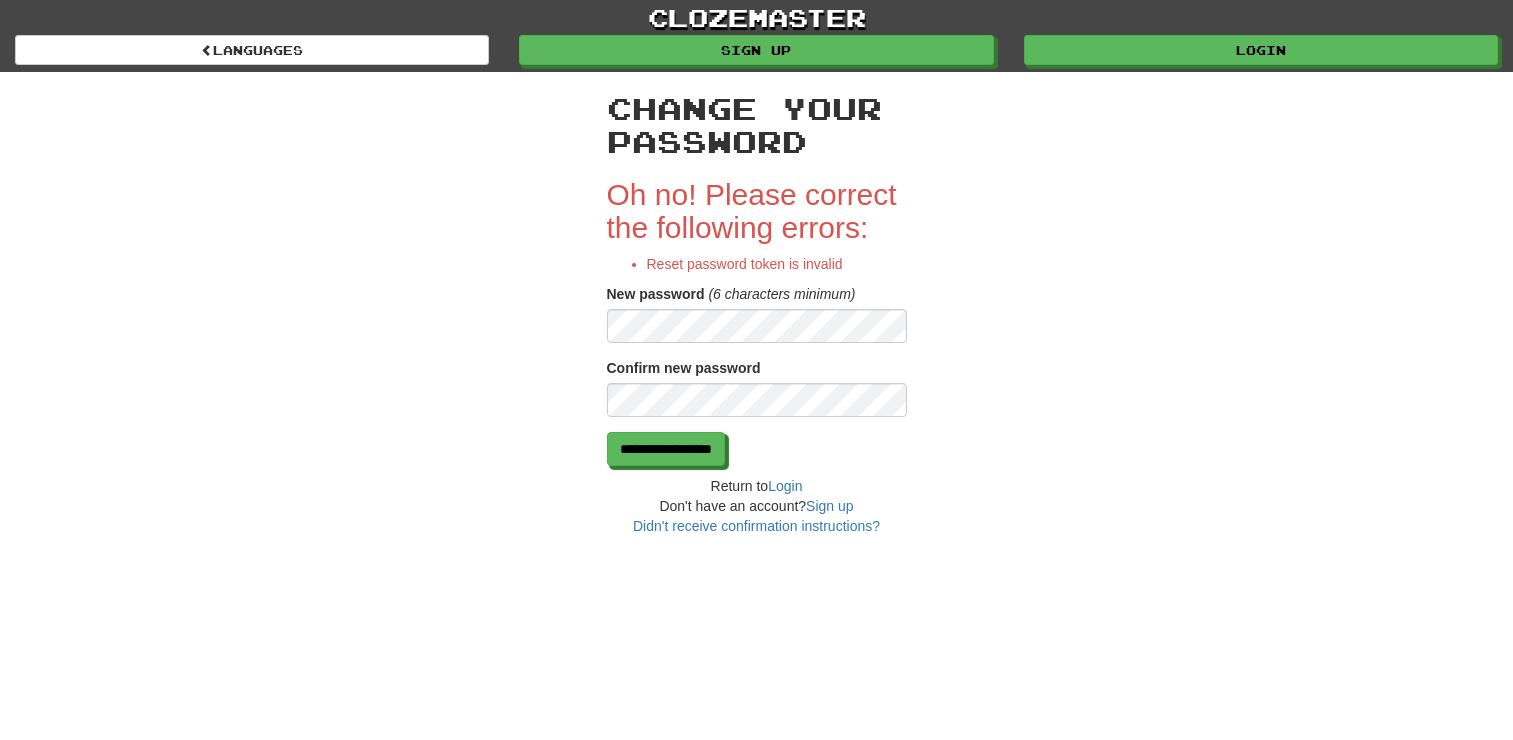 scroll, scrollTop: 0, scrollLeft: 0, axis: both 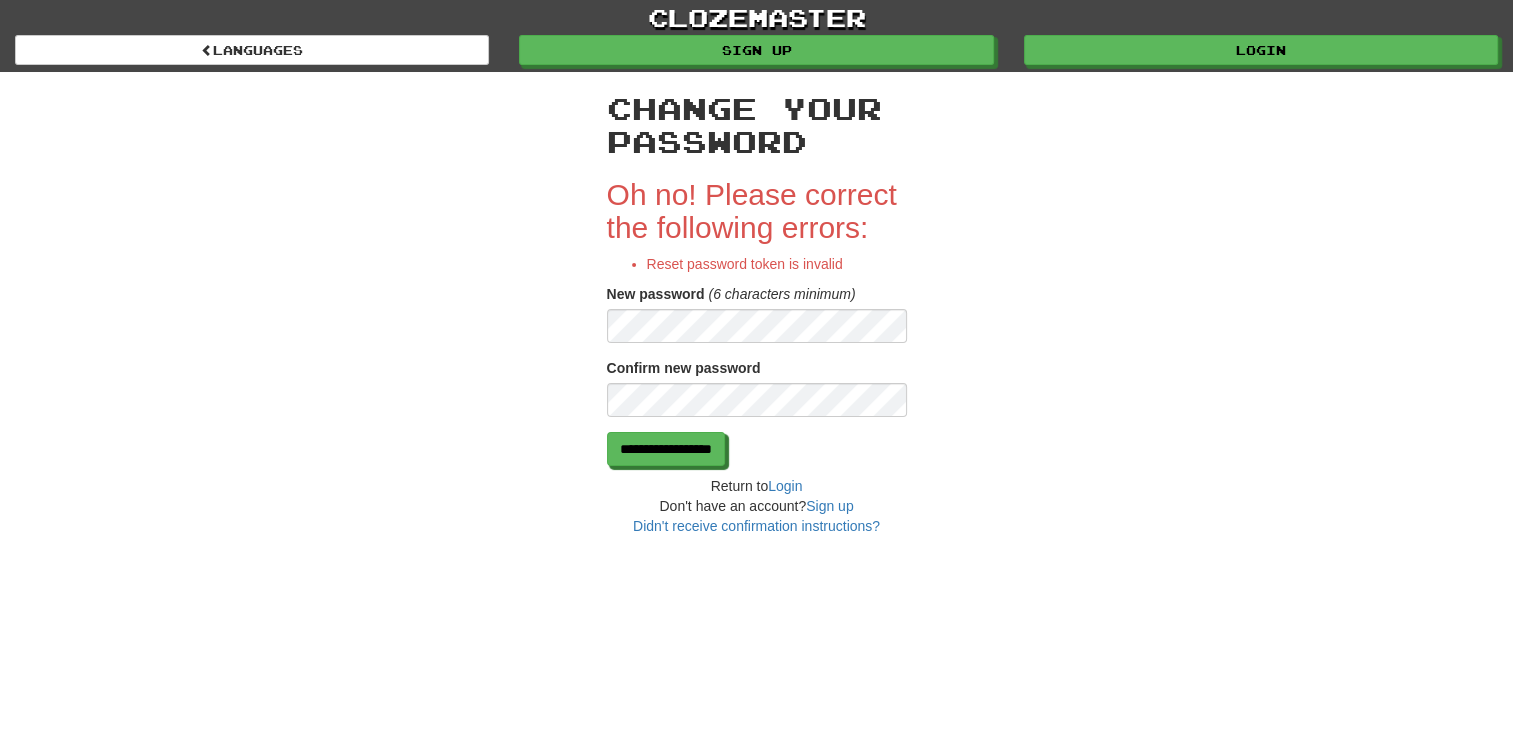 click on "**********" at bounding box center [757, 304] 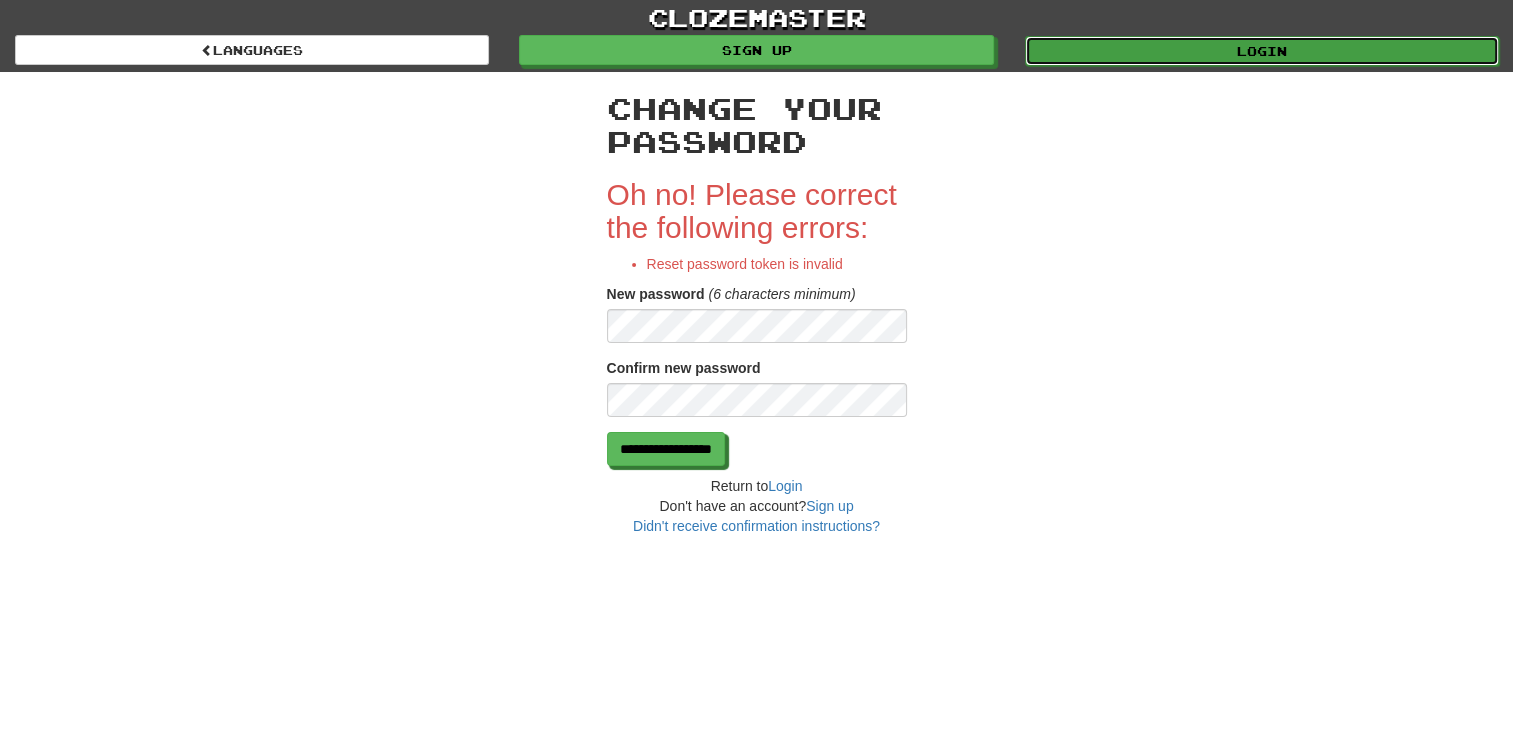 click on "Login" at bounding box center [1262, 51] 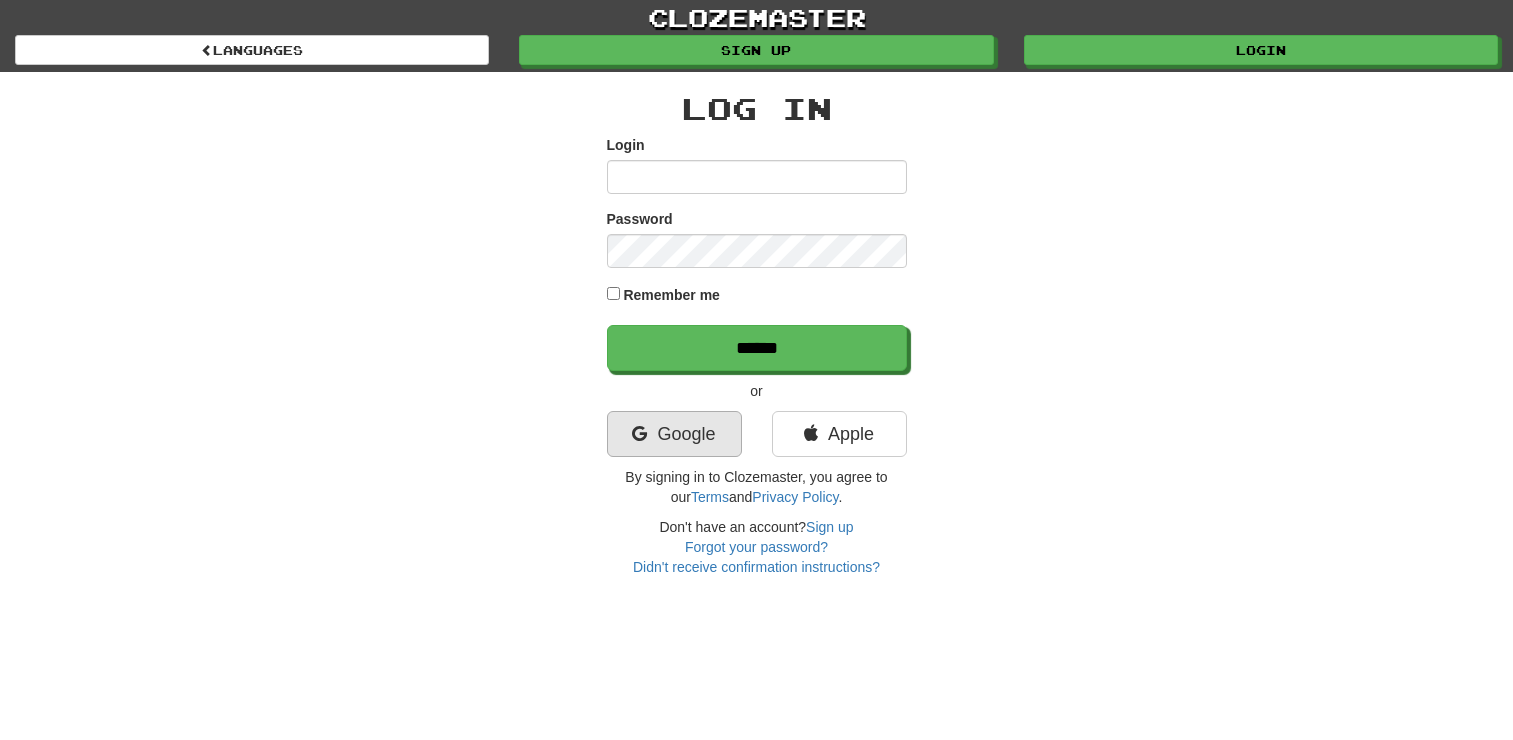 scroll, scrollTop: 0, scrollLeft: 0, axis: both 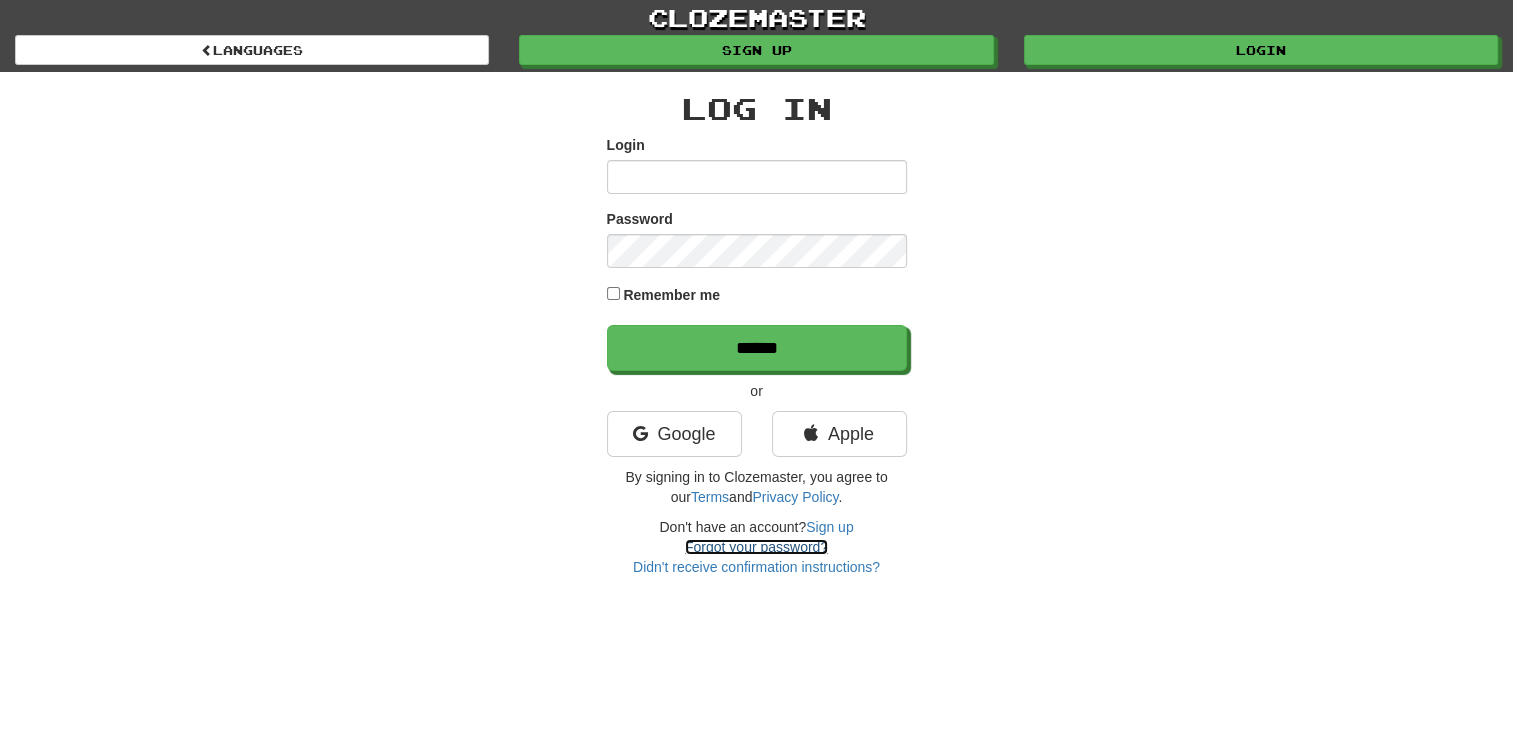 click on "Forgot your password?" at bounding box center (756, 547) 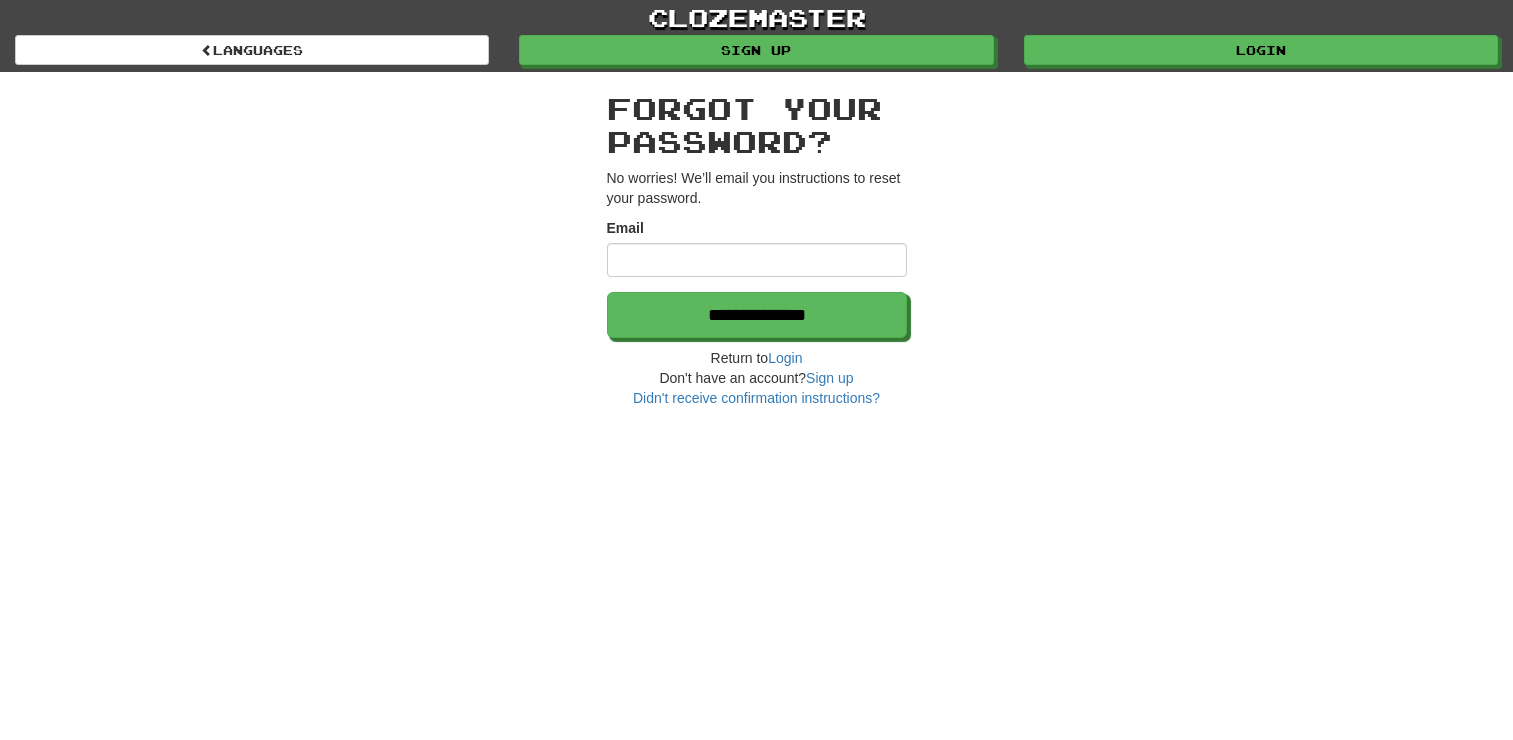 scroll, scrollTop: 0, scrollLeft: 0, axis: both 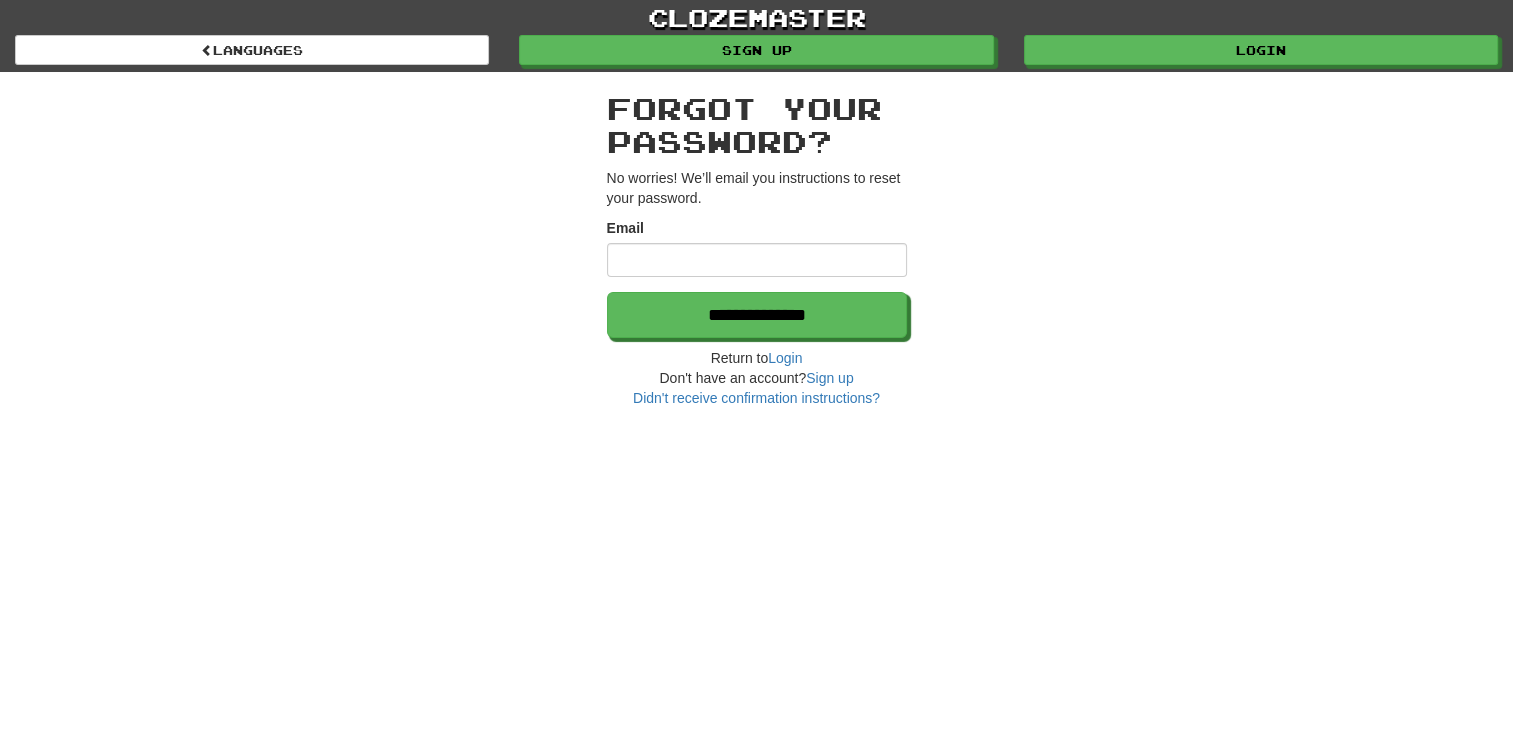 click on "Forgot your password?" at bounding box center (757, 125) 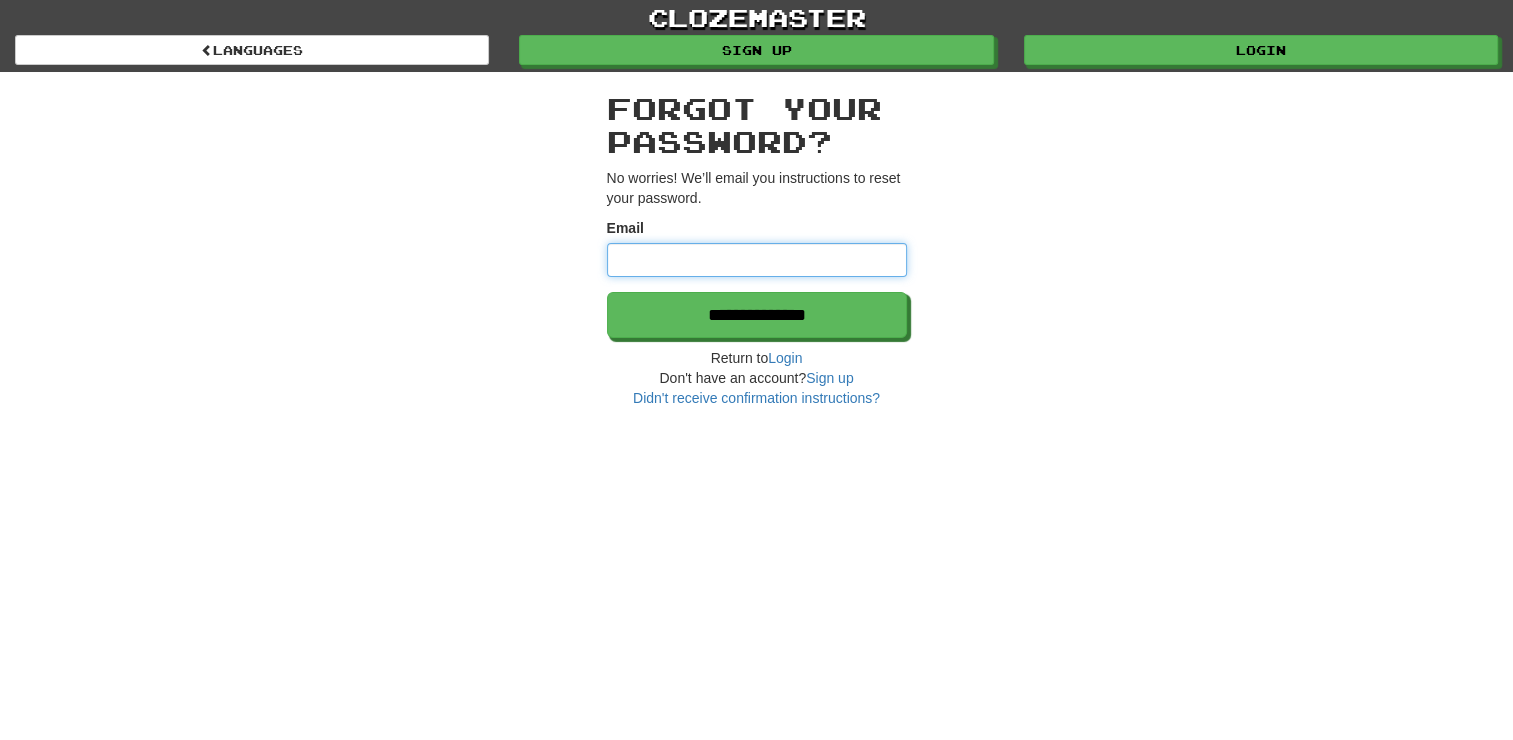 click on "Email" at bounding box center (757, 260) 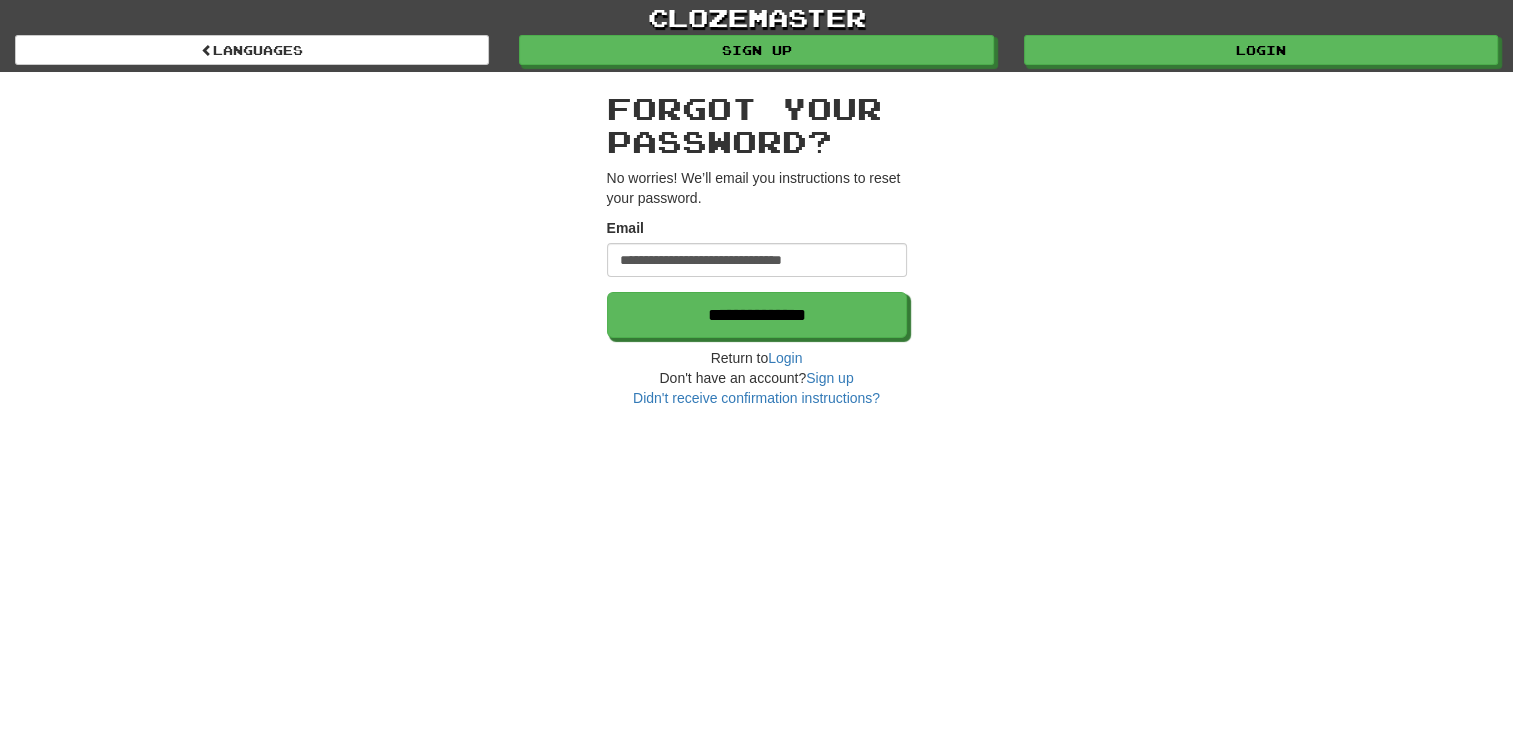 click on "No worries! We’ll email you instructions to reset your password." at bounding box center [757, 188] 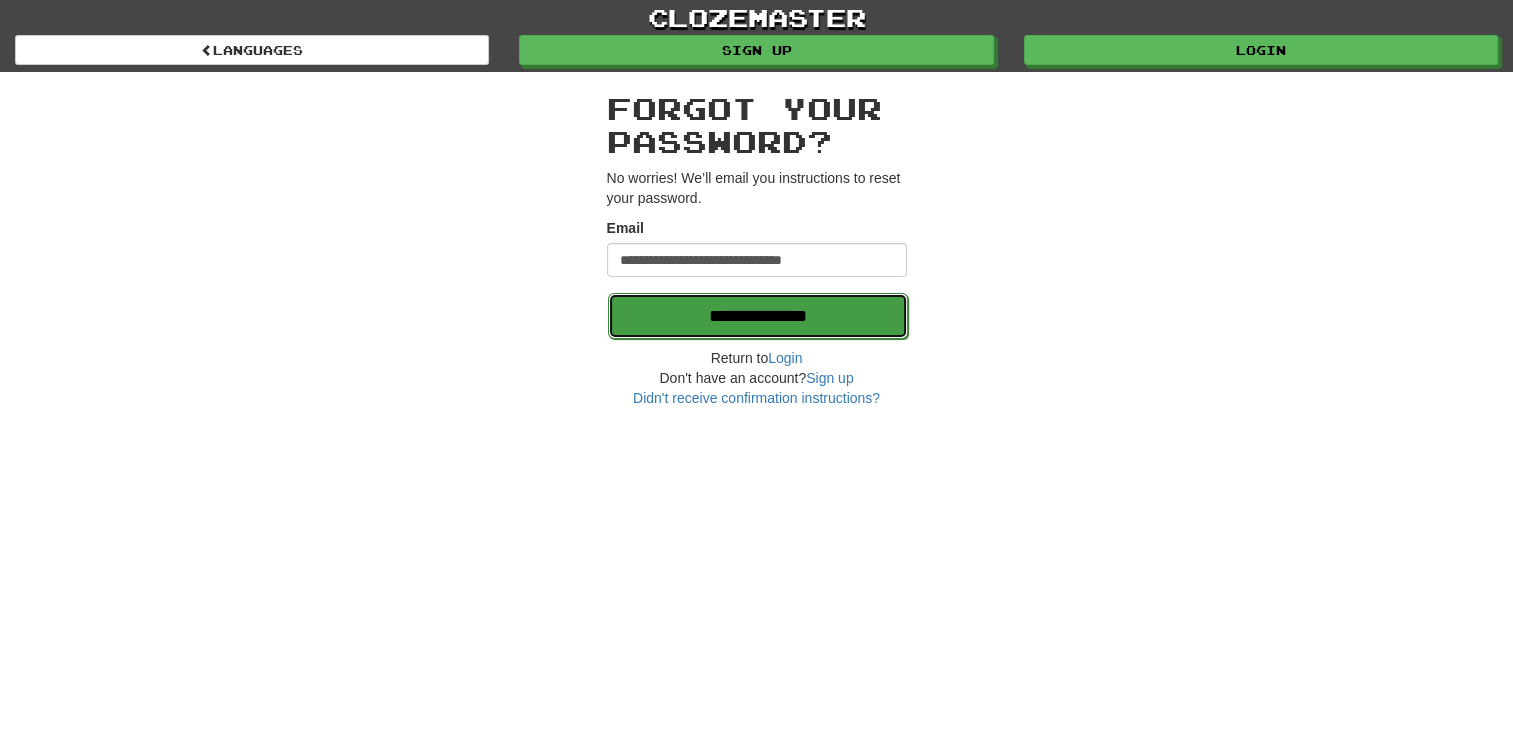 click on "**********" at bounding box center [758, 316] 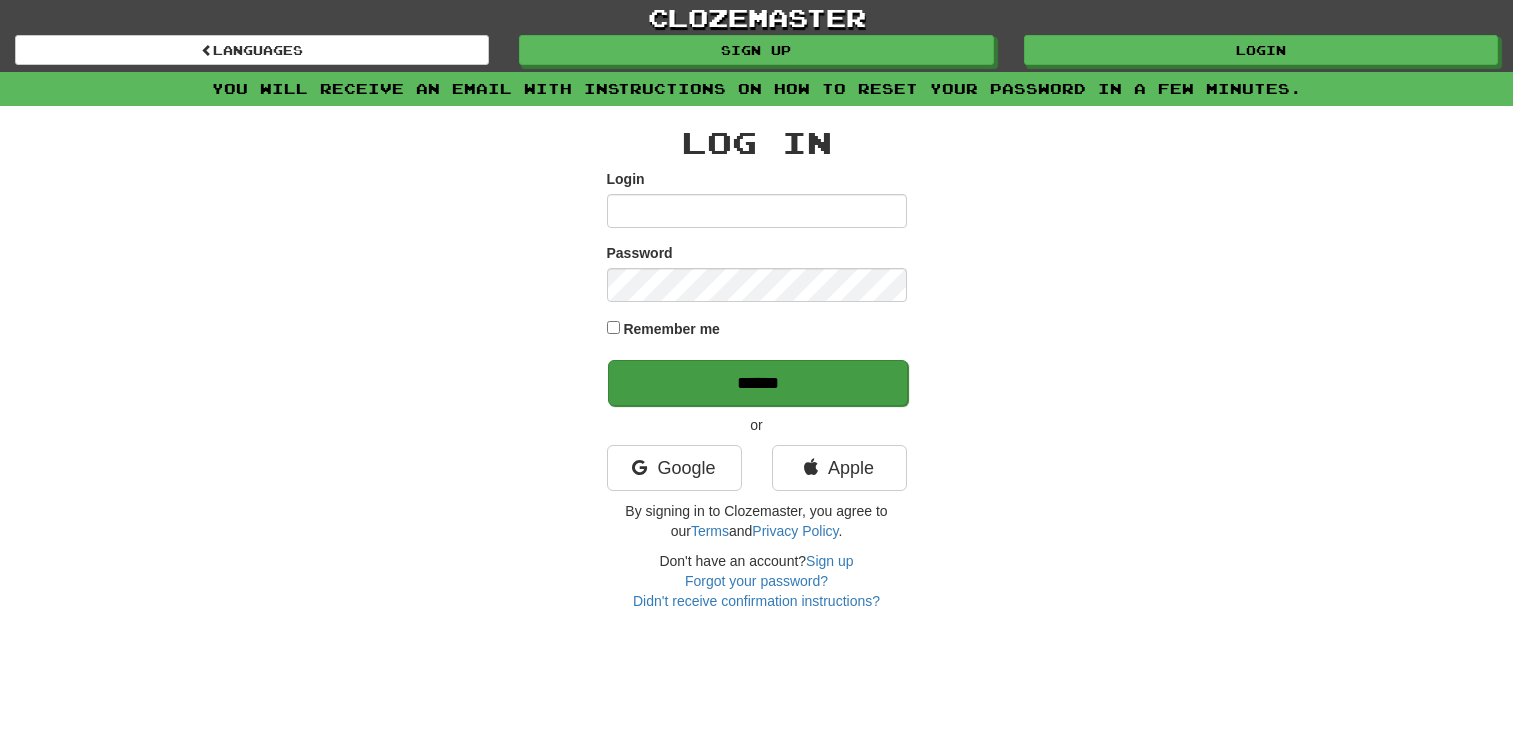 scroll, scrollTop: 0, scrollLeft: 0, axis: both 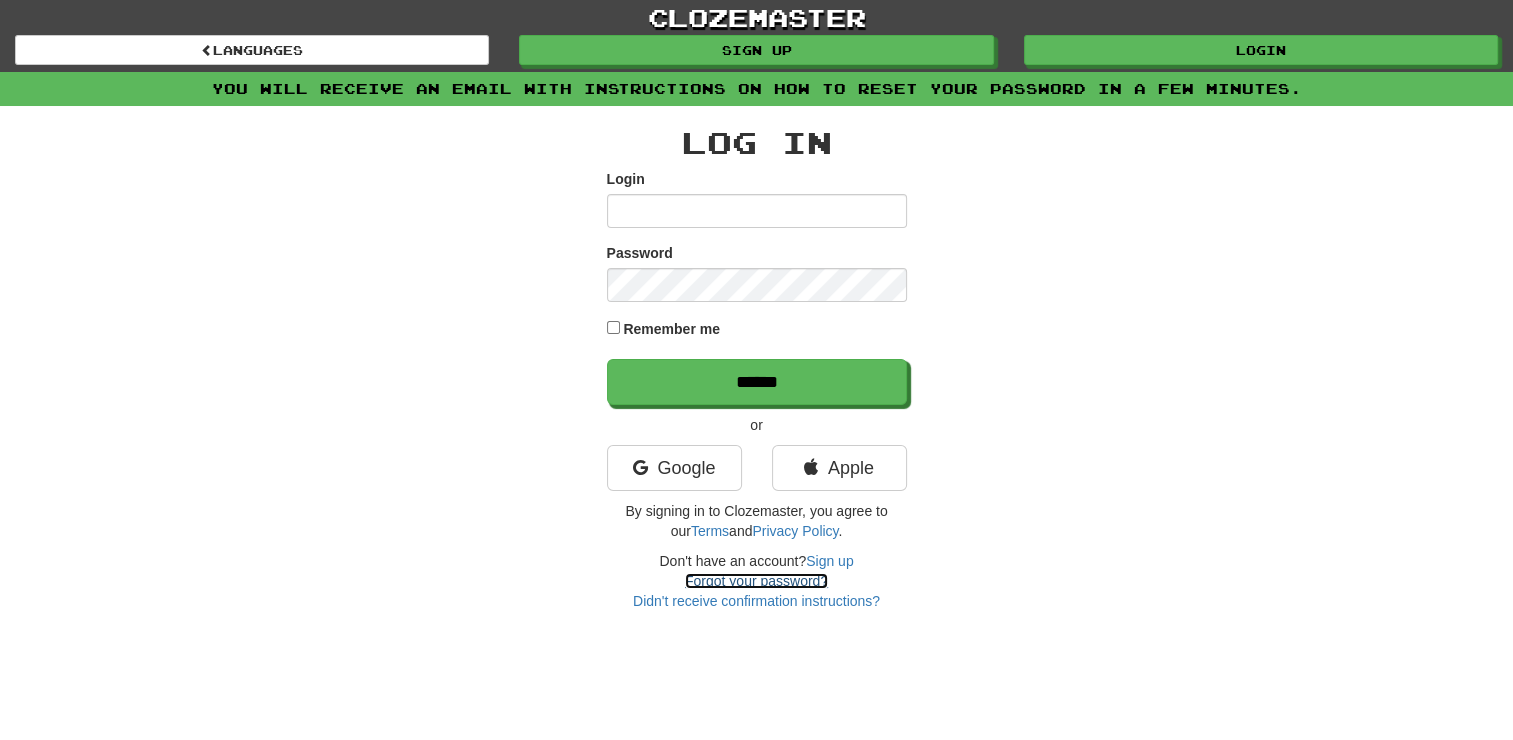 click on "Forgot your password?" at bounding box center (756, 581) 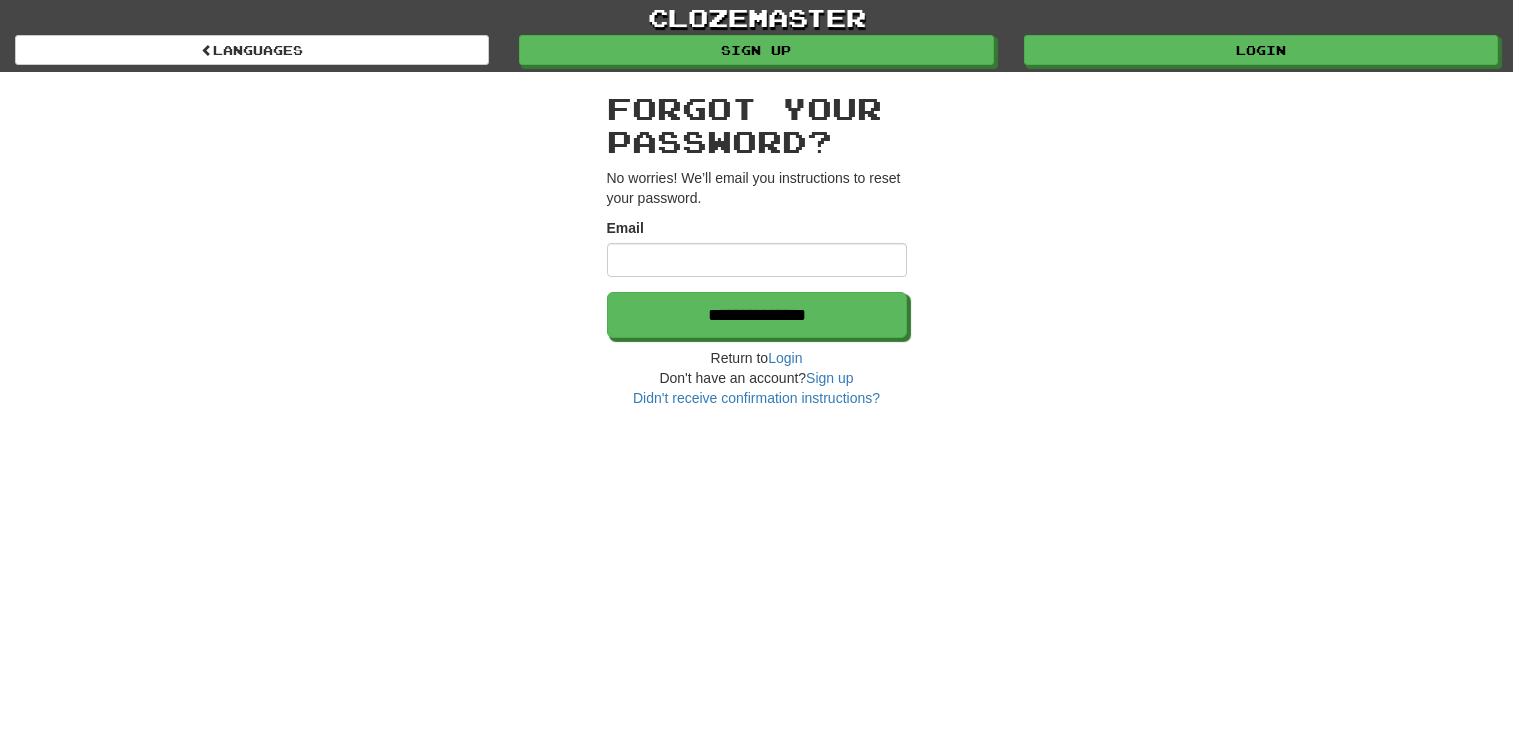 scroll, scrollTop: 0, scrollLeft: 0, axis: both 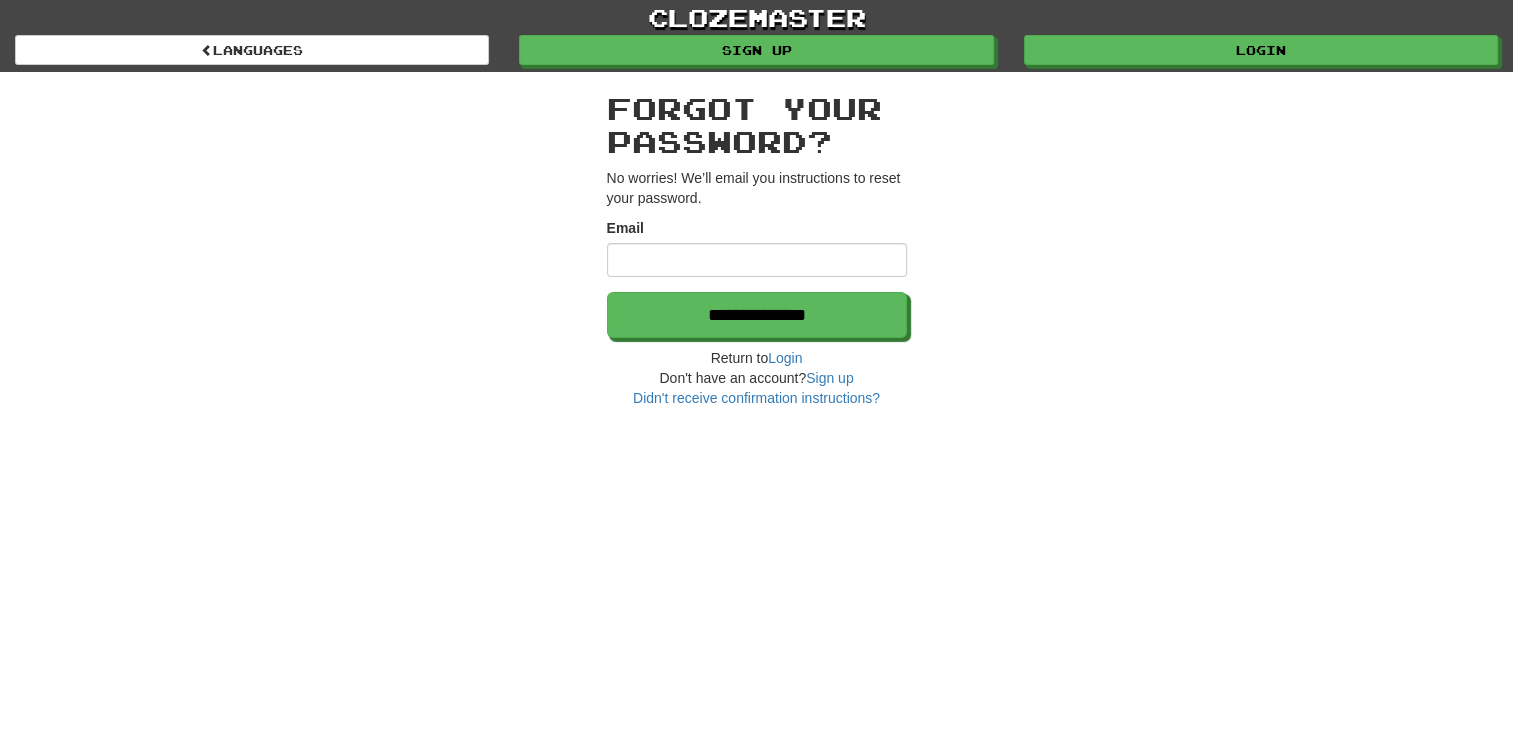 click on "Email" at bounding box center (757, 260) 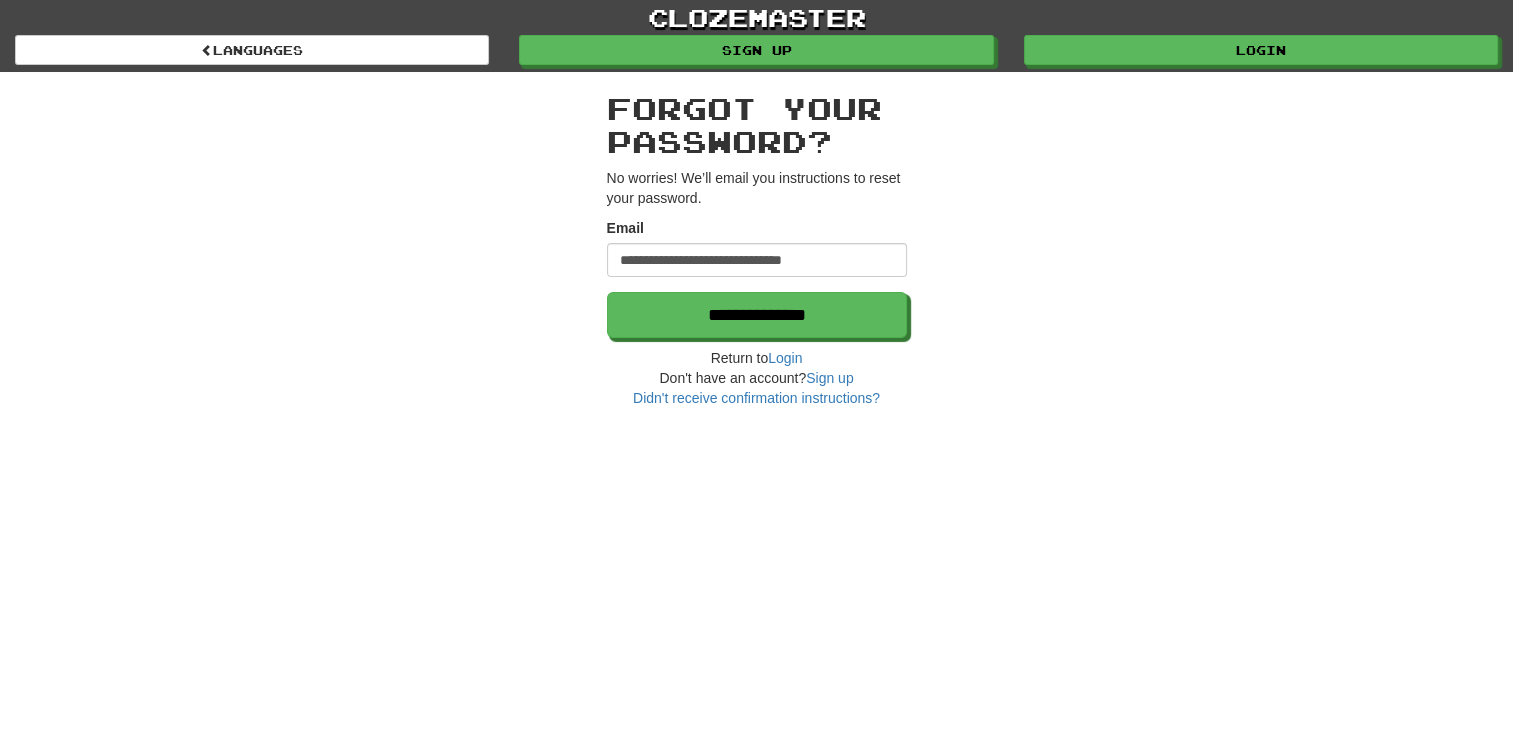 click on "Forgot your password?" at bounding box center (757, 125) 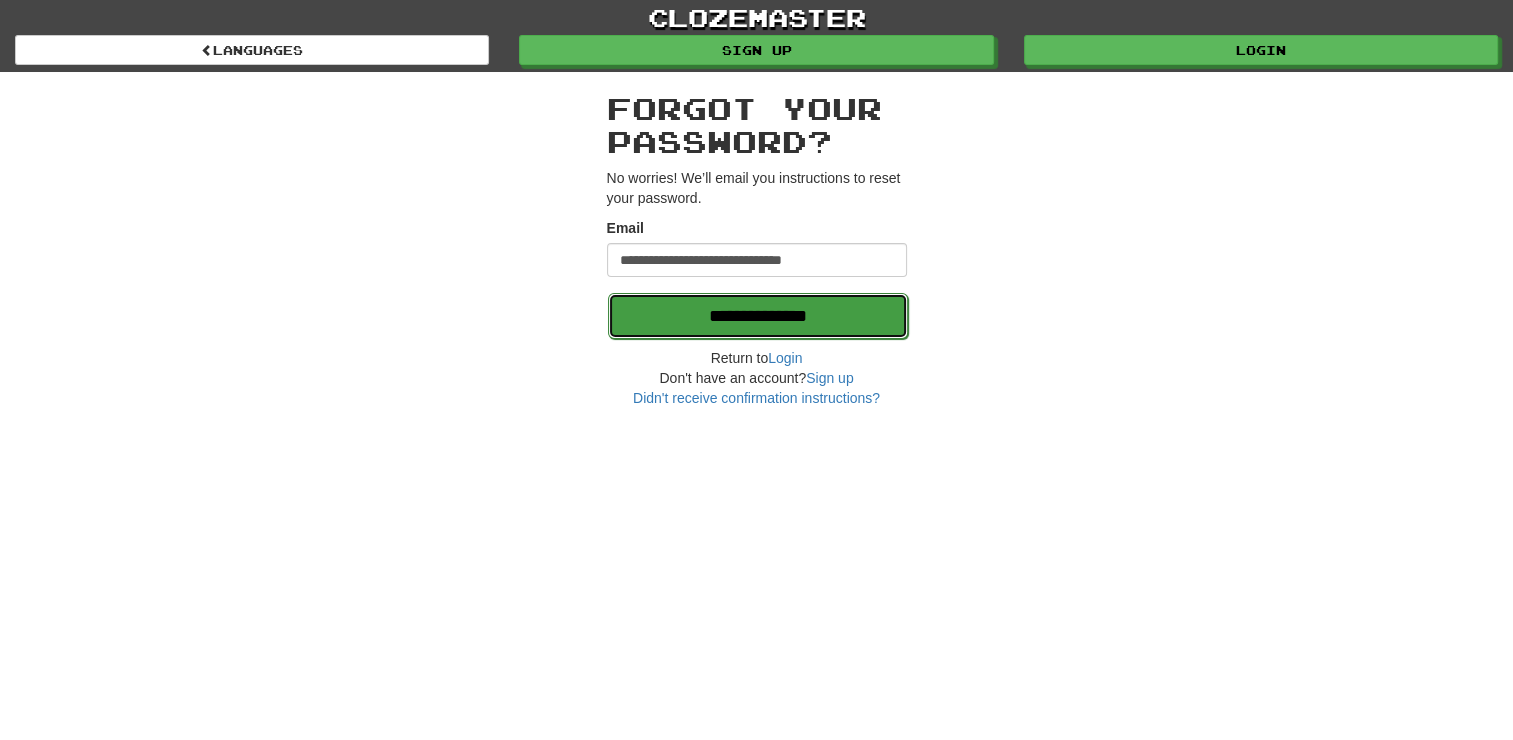click on "**********" at bounding box center [758, 316] 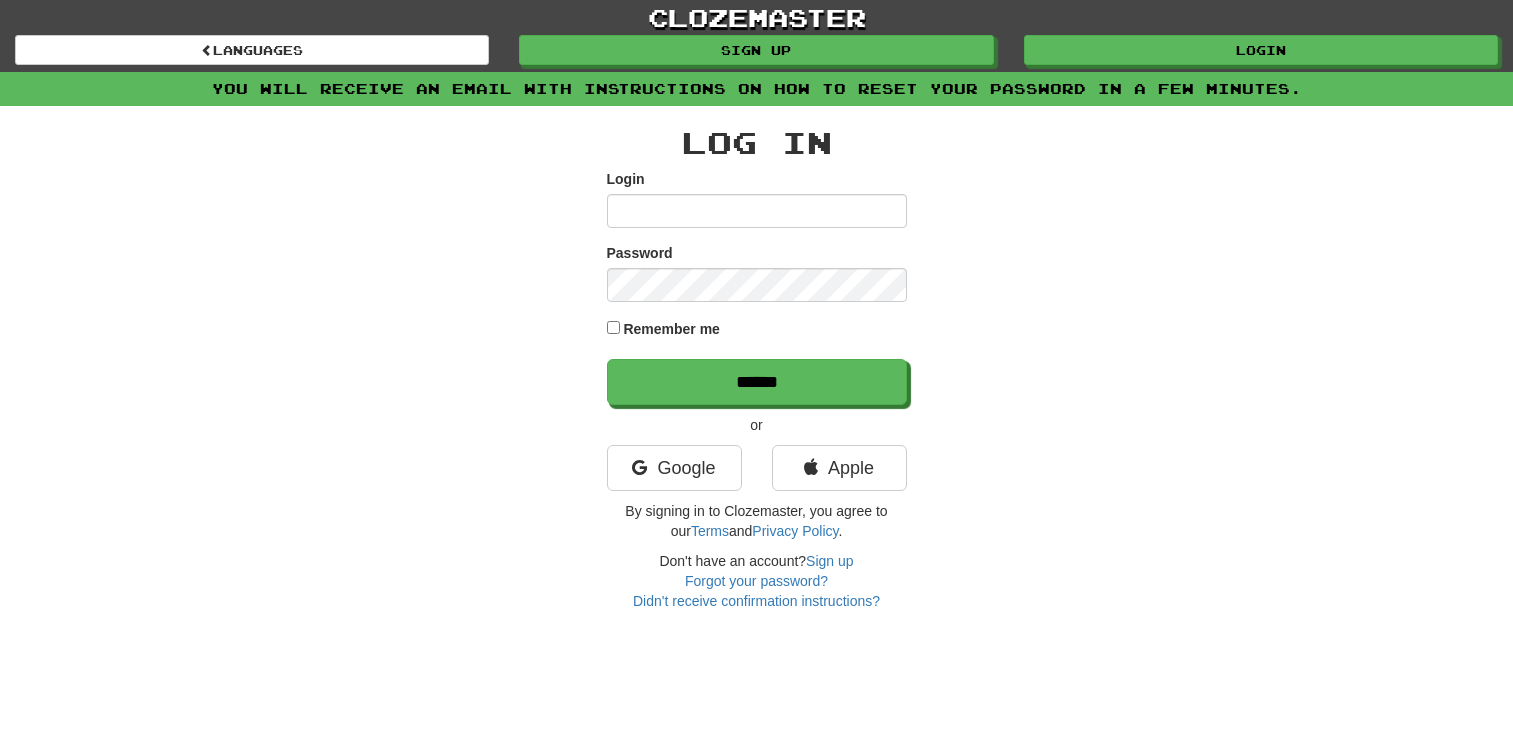 scroll, scrollTop: 0, scrollLeft: 0, axis: both 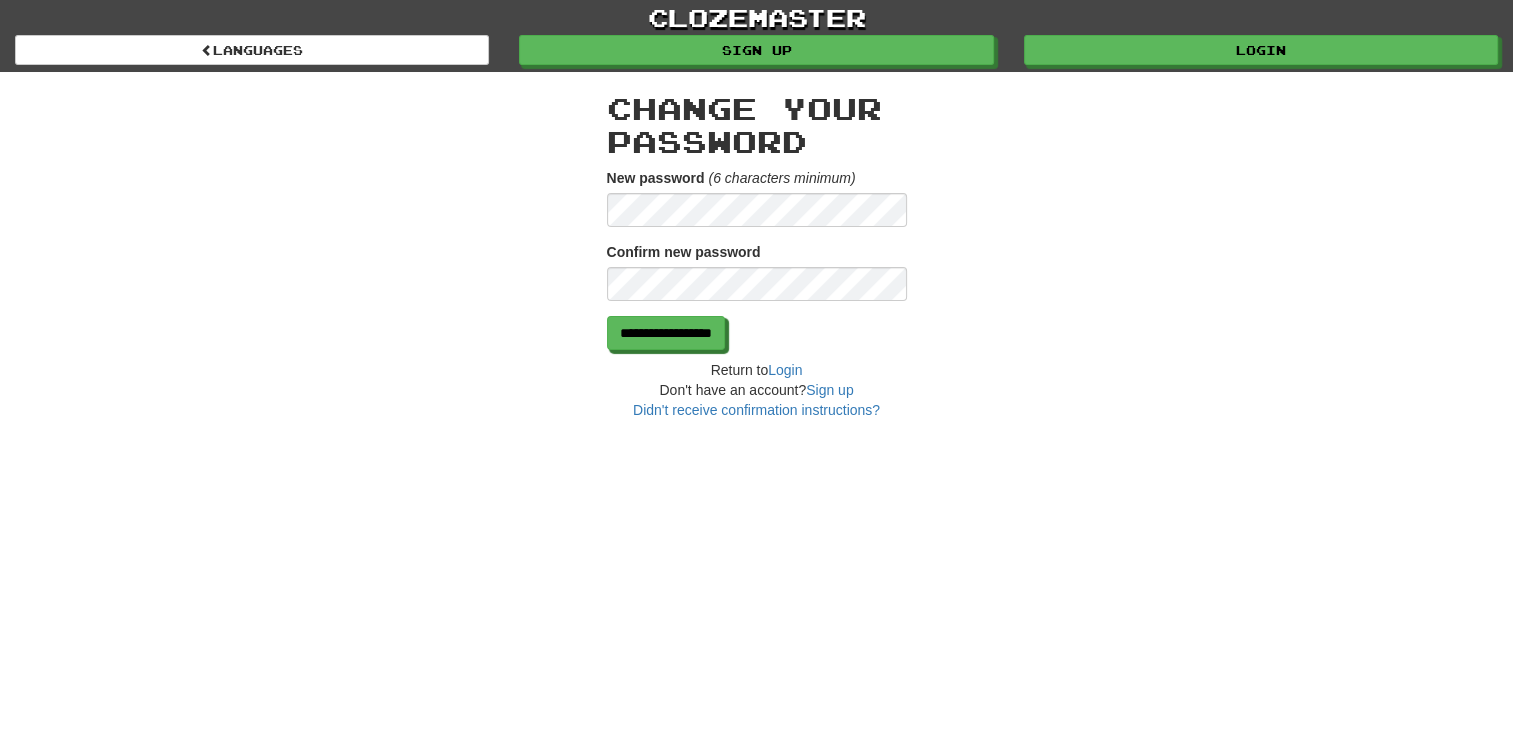 click on "**********" at bounding box center [757, 246] 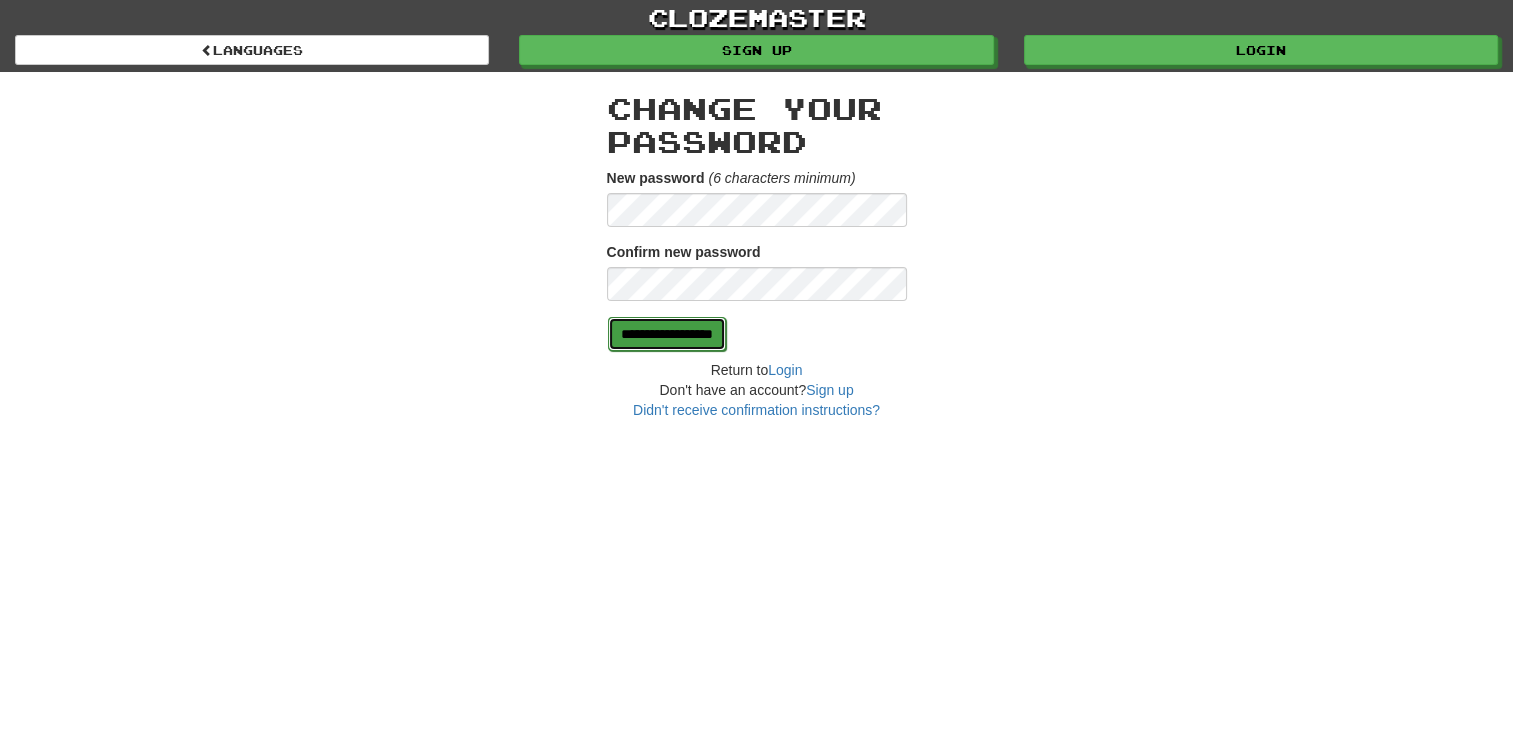 click on "**********" at bounding box center [667, 334] 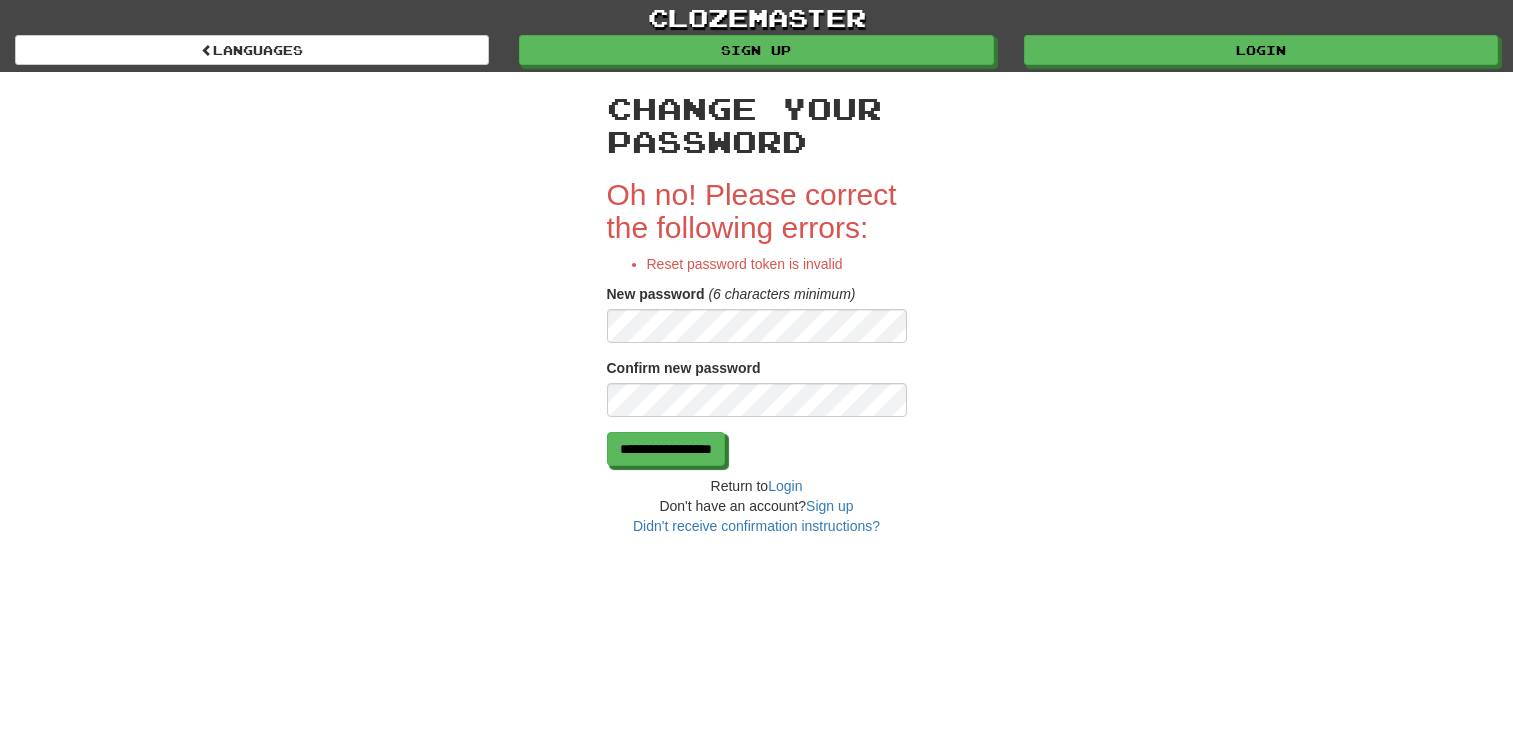 scroll, scrollTop: 0, scrollLeft: 0, axis: both 